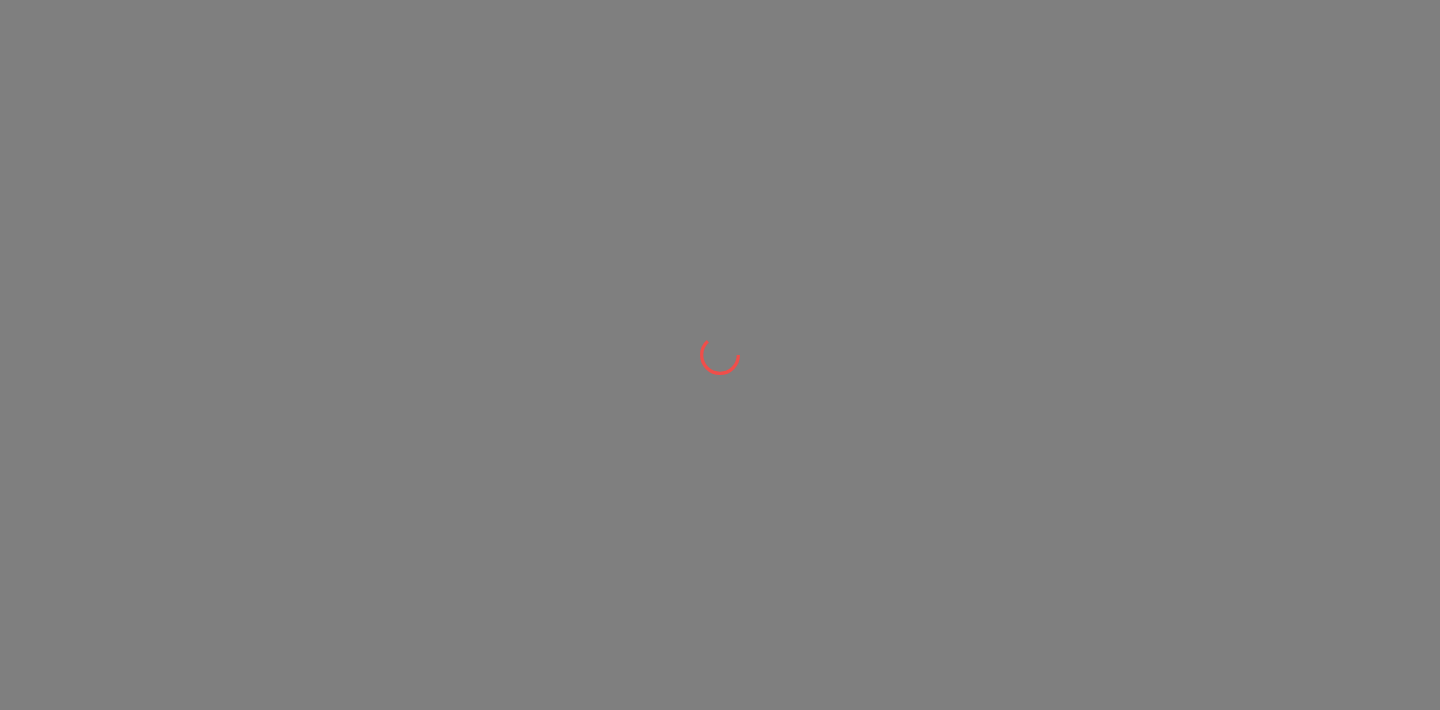 scroll, scrollTop: 0, scrollLeft: 0, axis: both 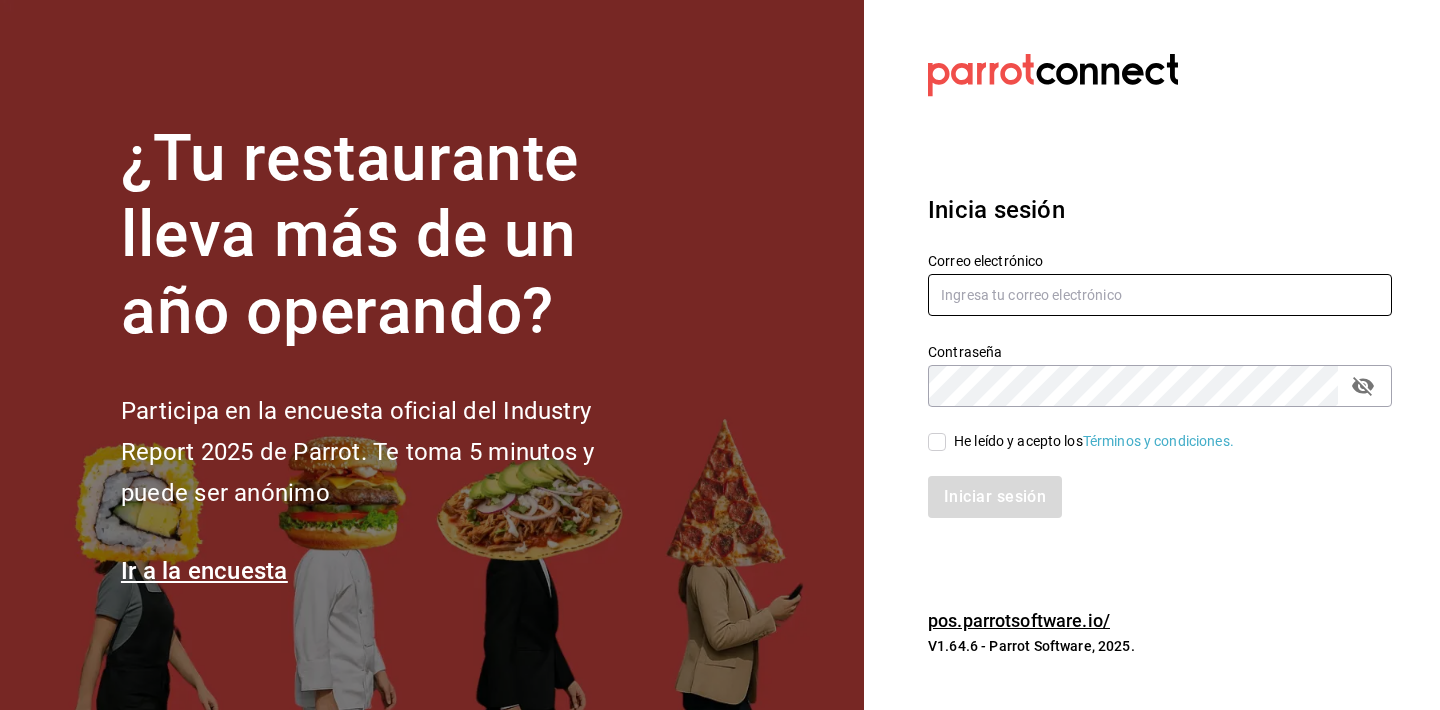 type on "[EMAIL]" 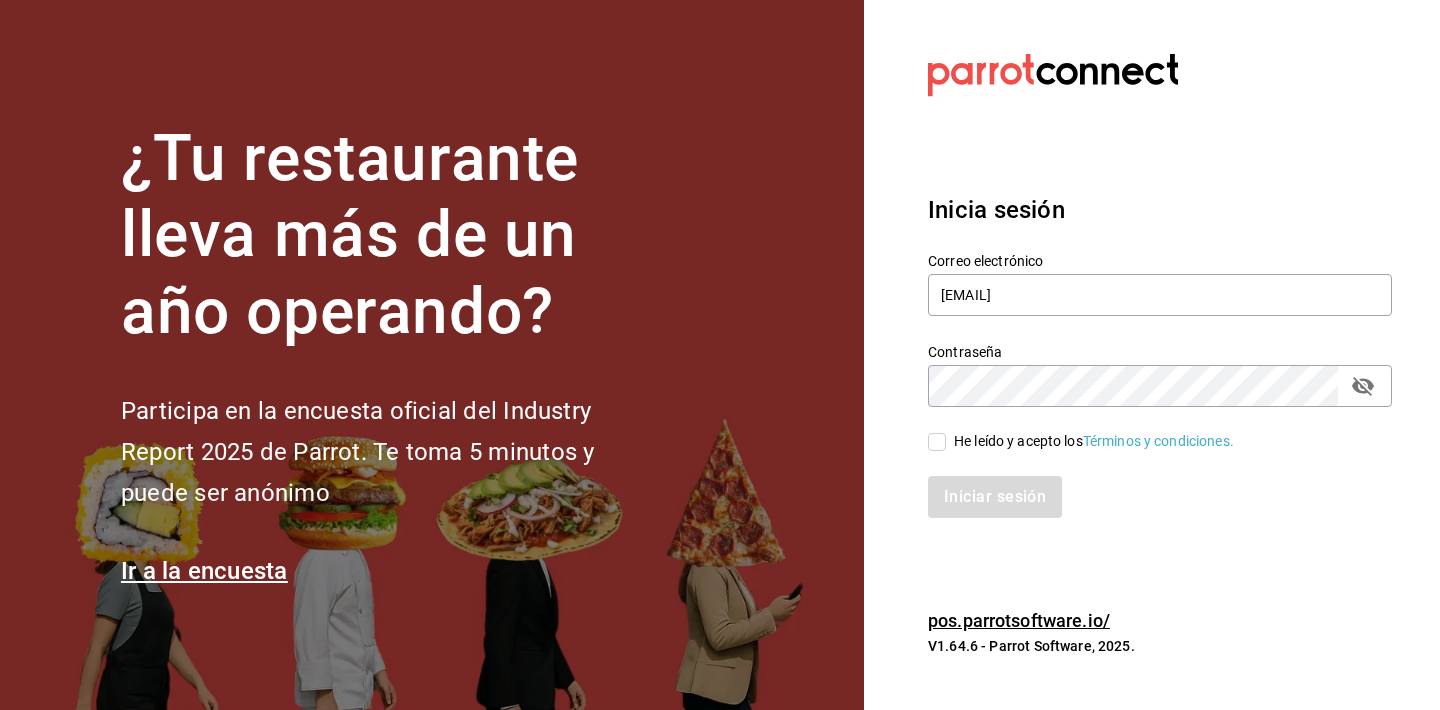 click on "He leído y acepto los  Términos y condiciones." at bounding box center [937, 442] 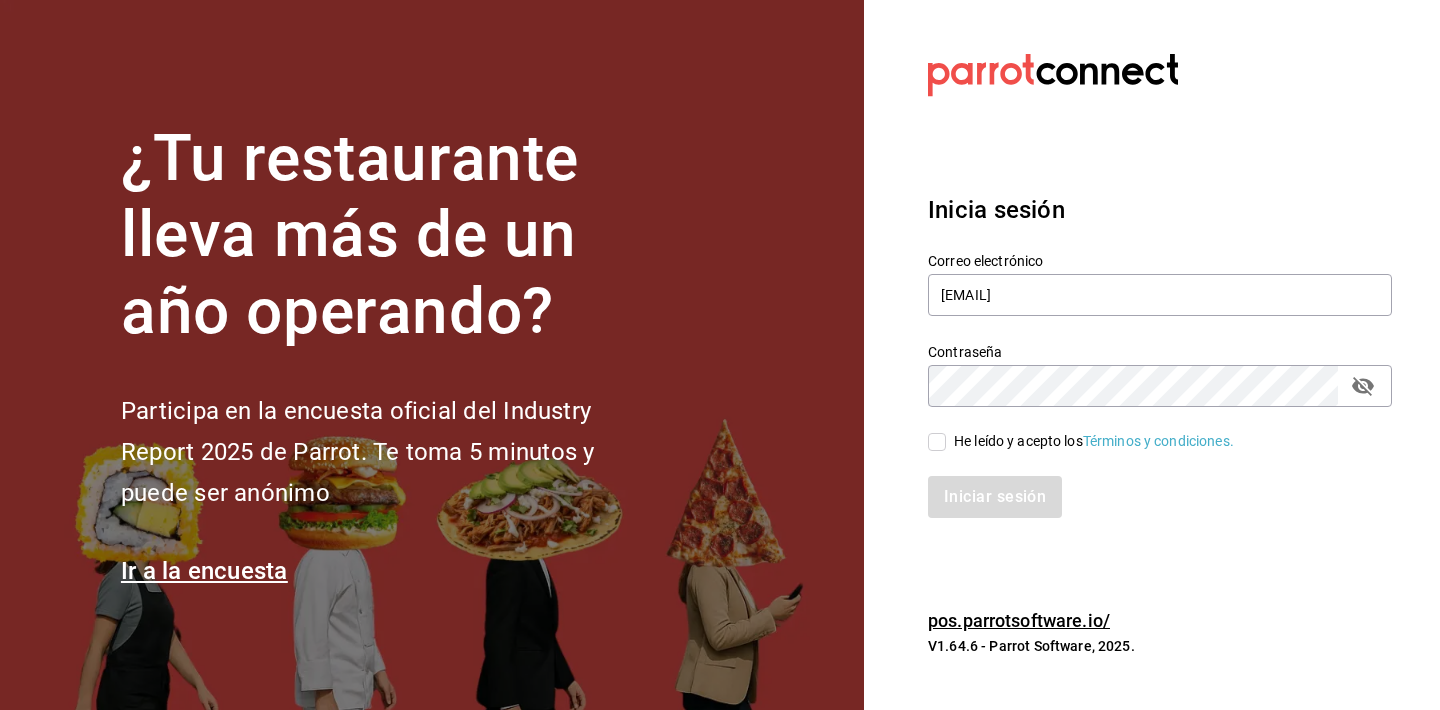 checkbox on "true" 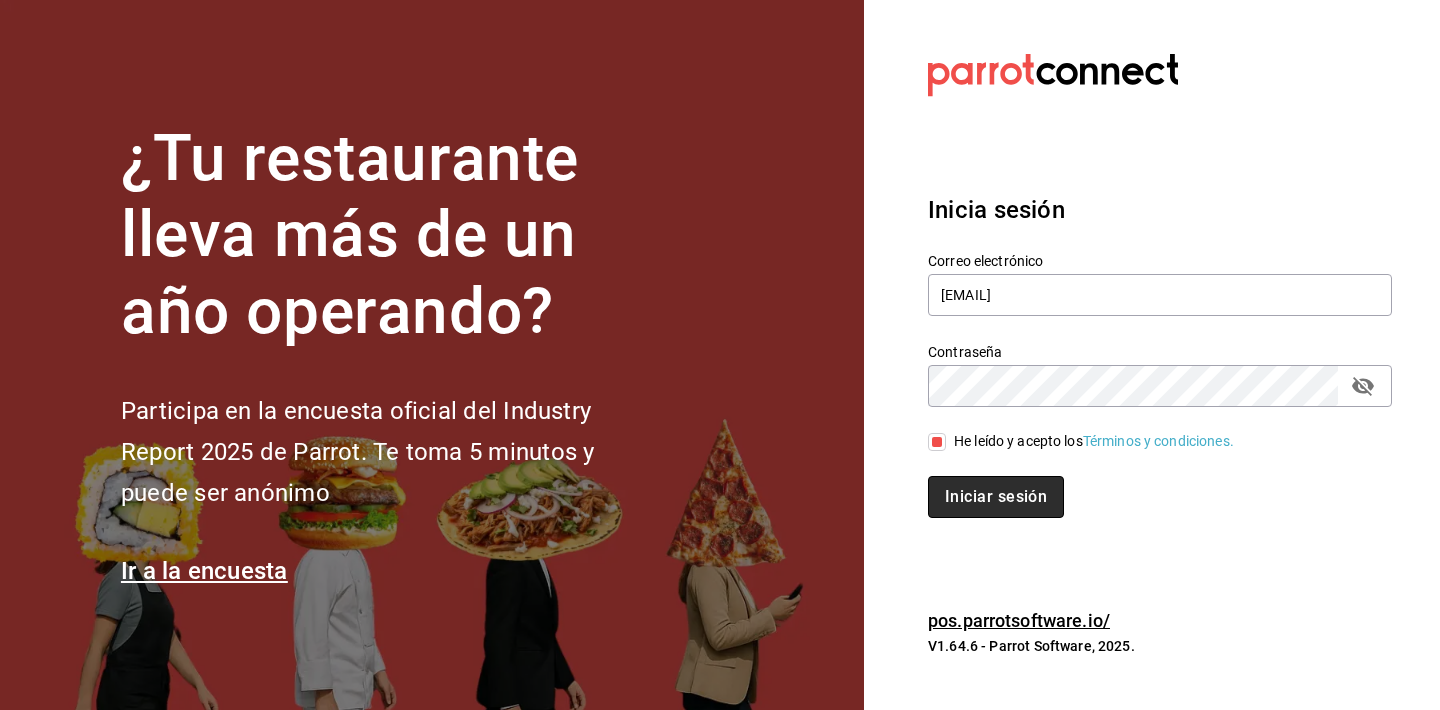 click on "Iniciar sesión" at bounding box center (996, 497) 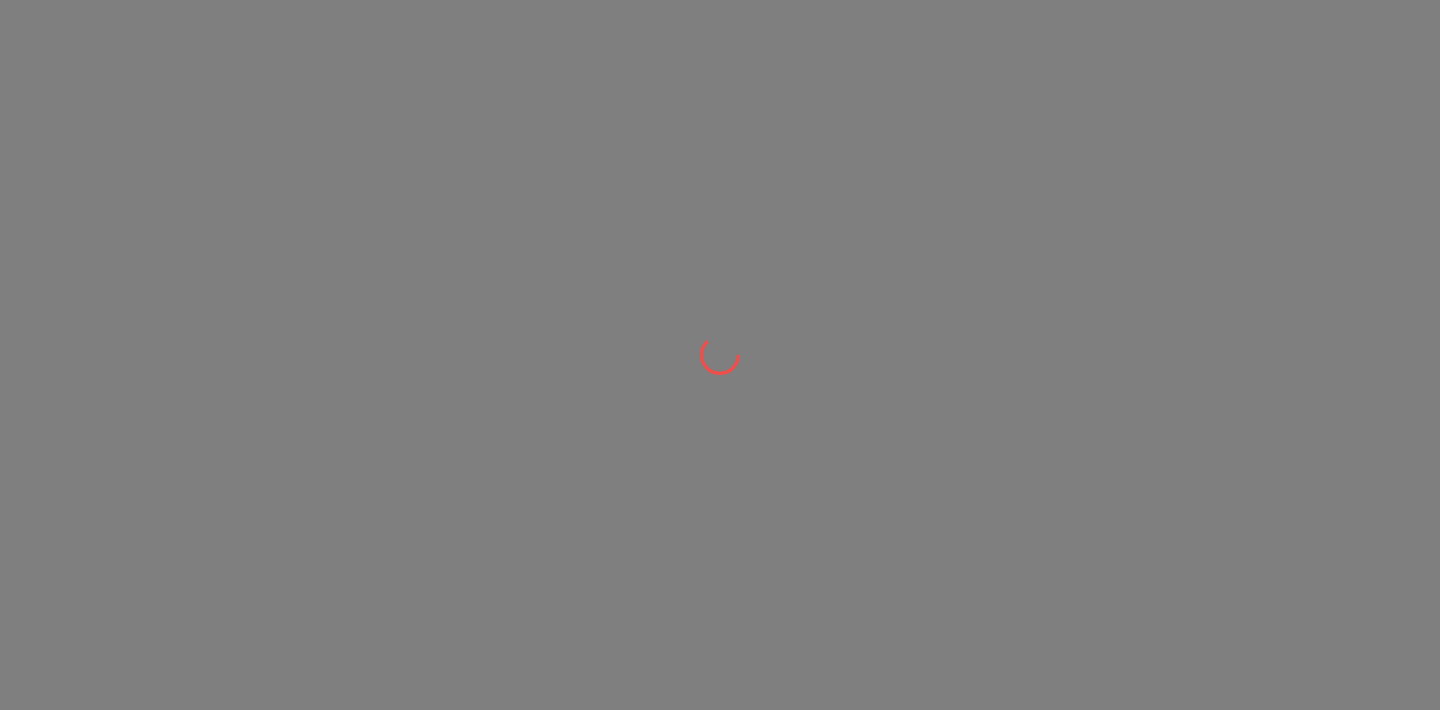 scroll, scrollTop: 0, scrollLeft: 0, axis: both 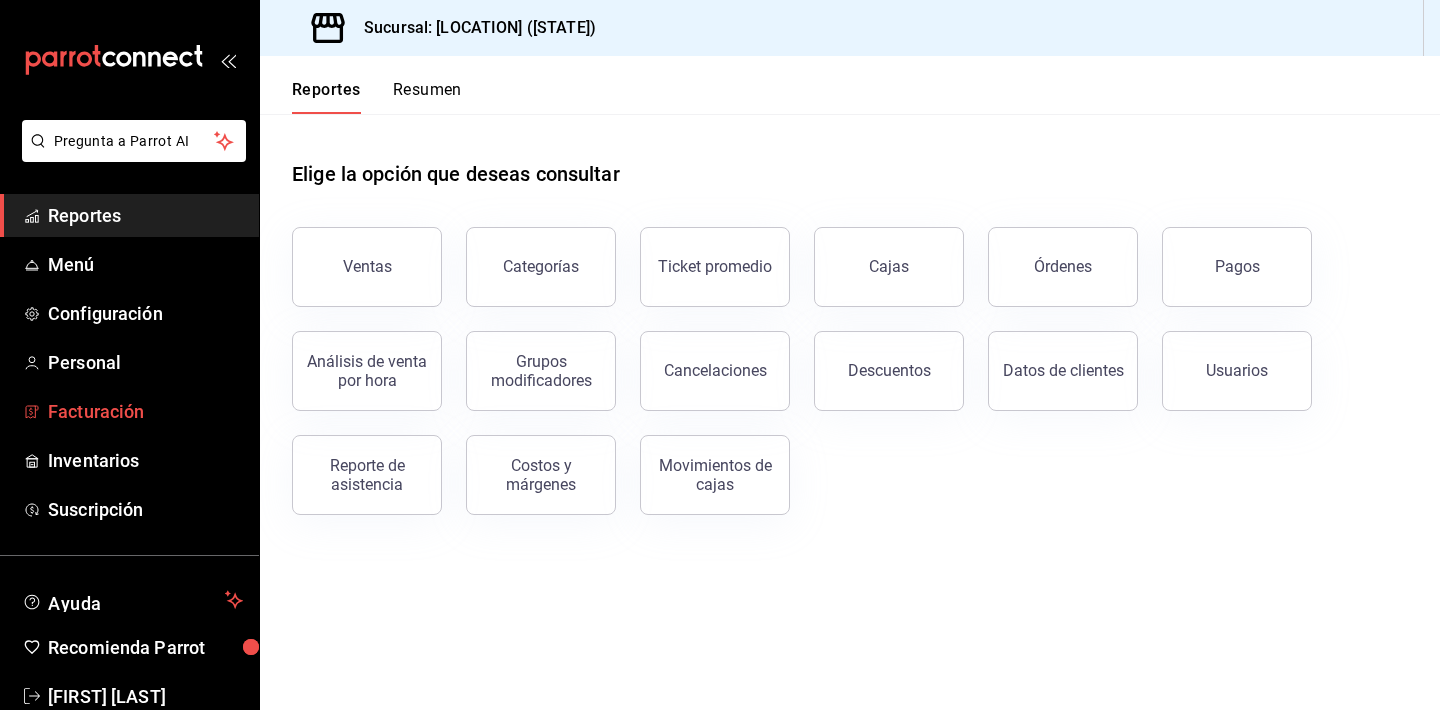 click on "Facturación" at bounding box center [145, 411] 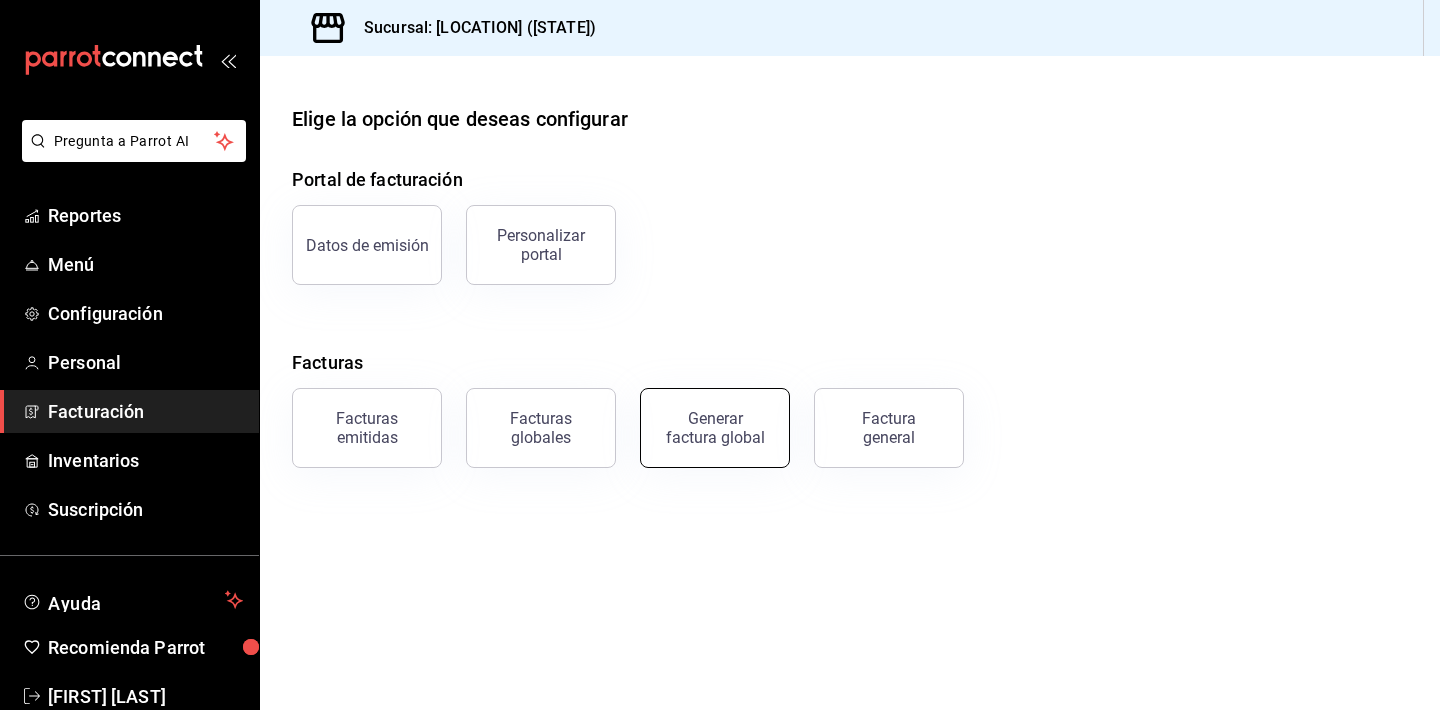 click on "Generar factura global" at bounding box center (715, 428) 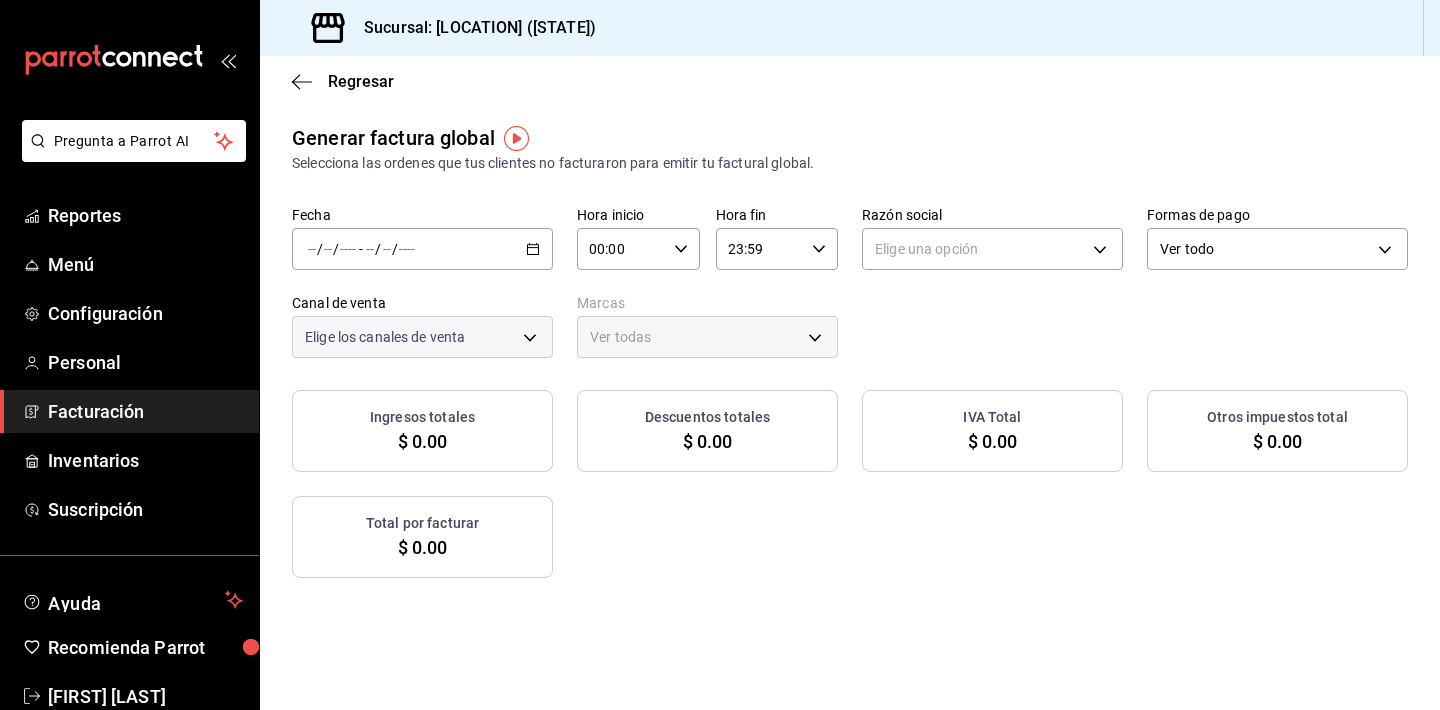 type on "PARROT,UBER_EATS,RAPPI,DIDI_FOOD,ONLINE" 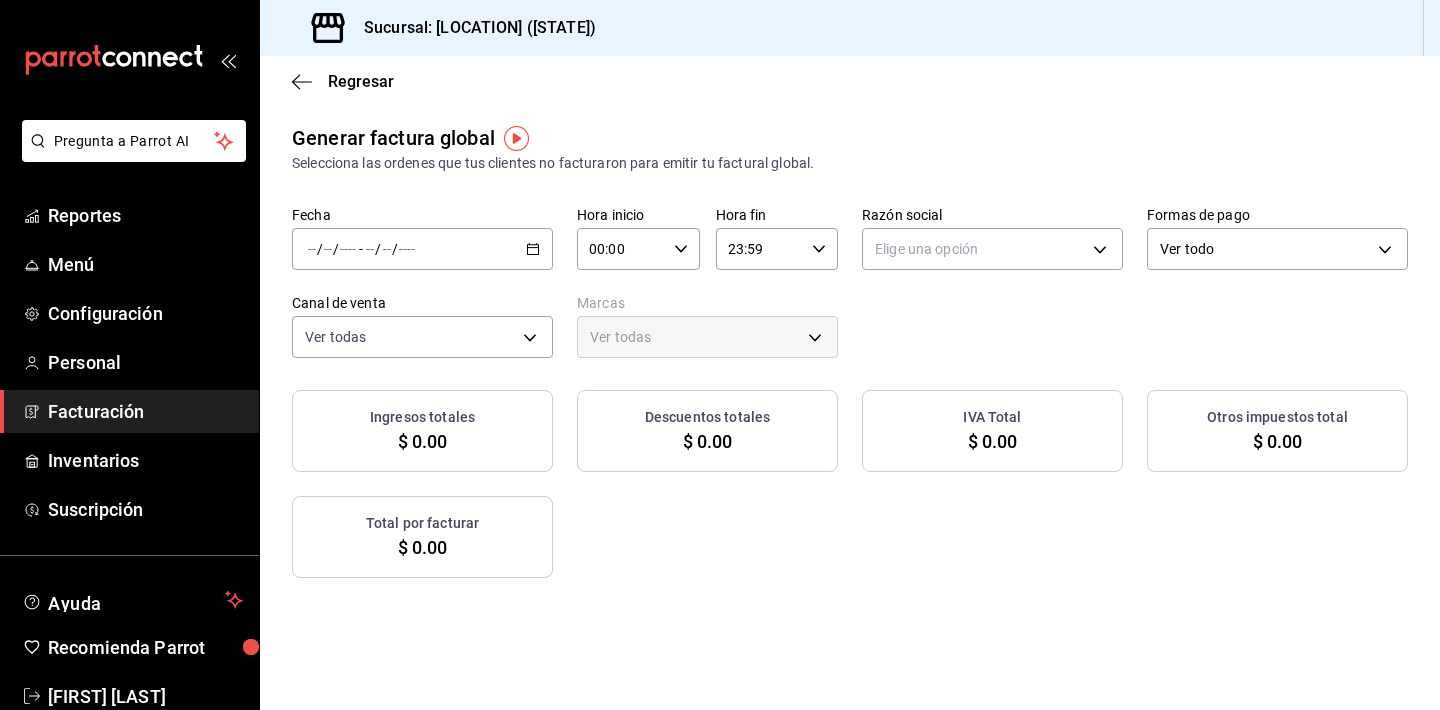 click 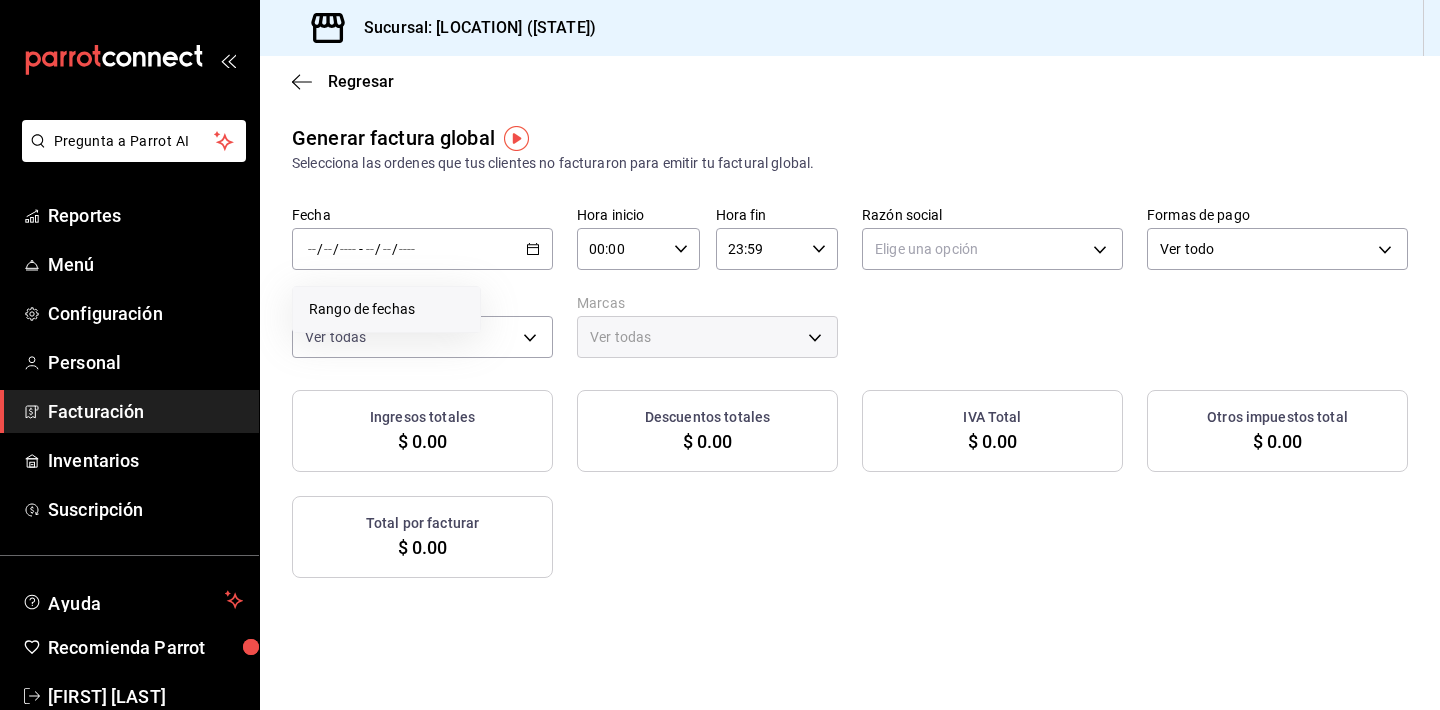 click on "Rango de fechas" at bounding box center [386, 309] 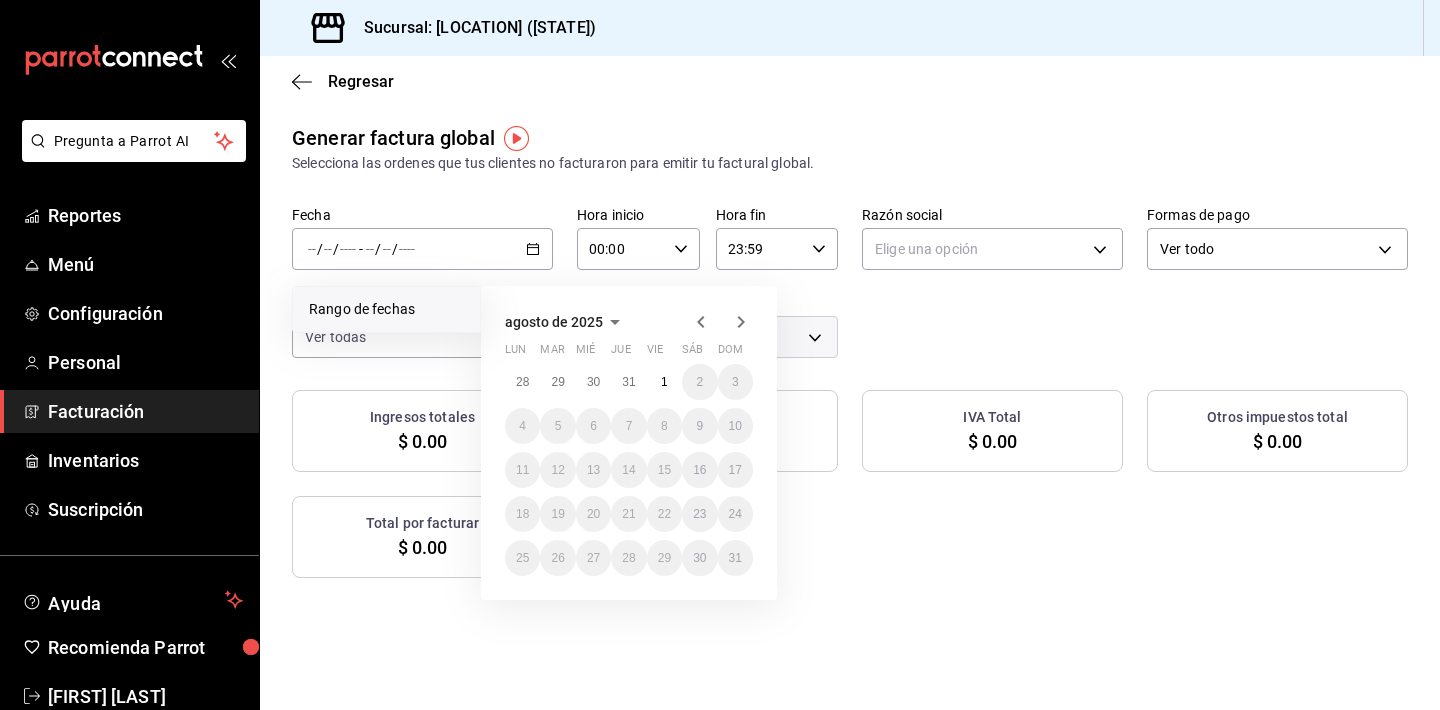 click 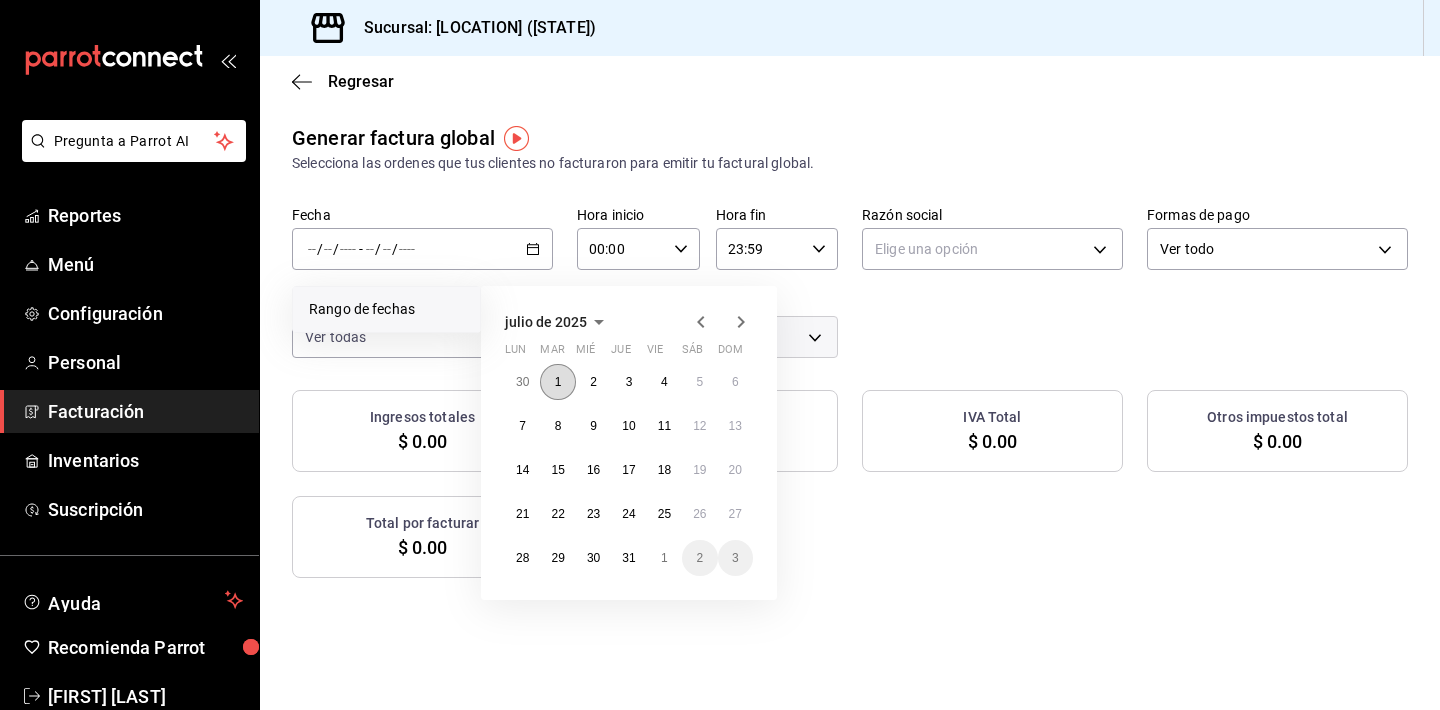 click on "1" at bounding box center [558, 382] 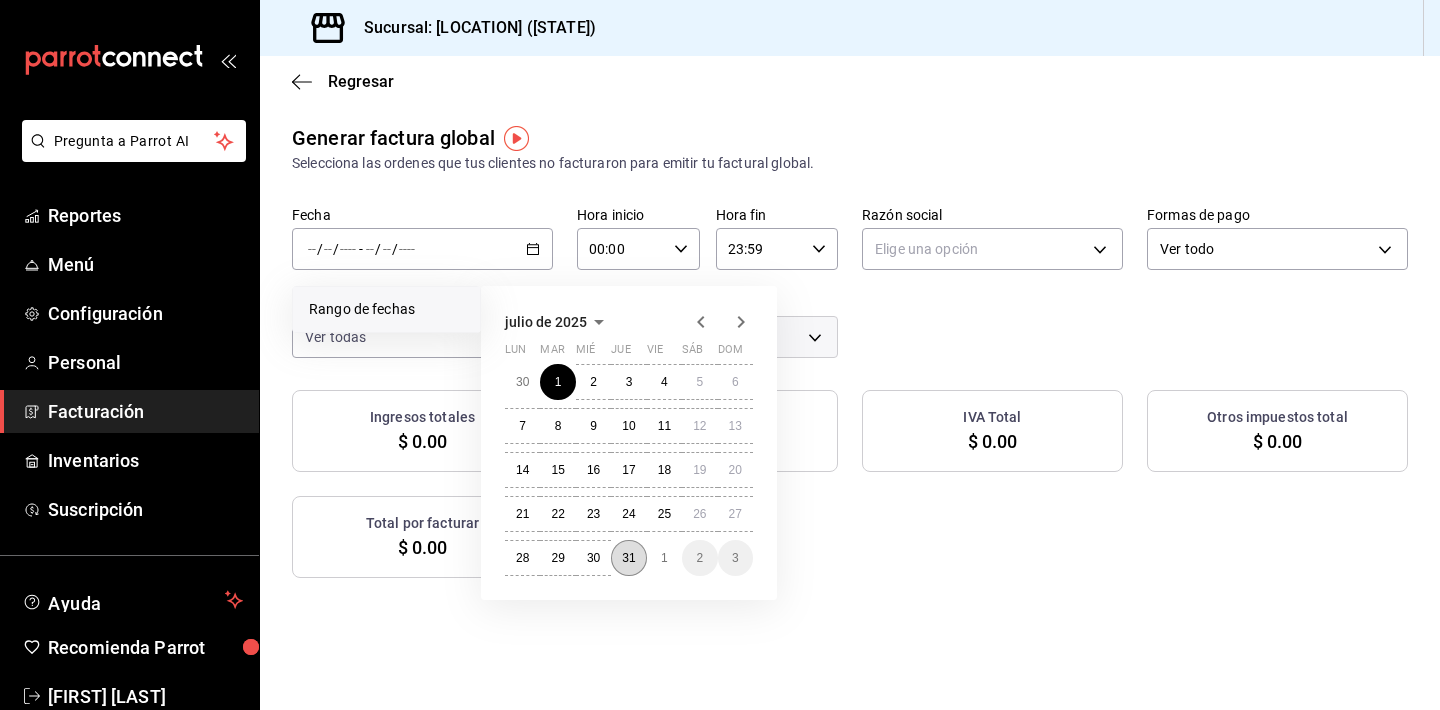 click on "31" at bounding box center (628, 558) 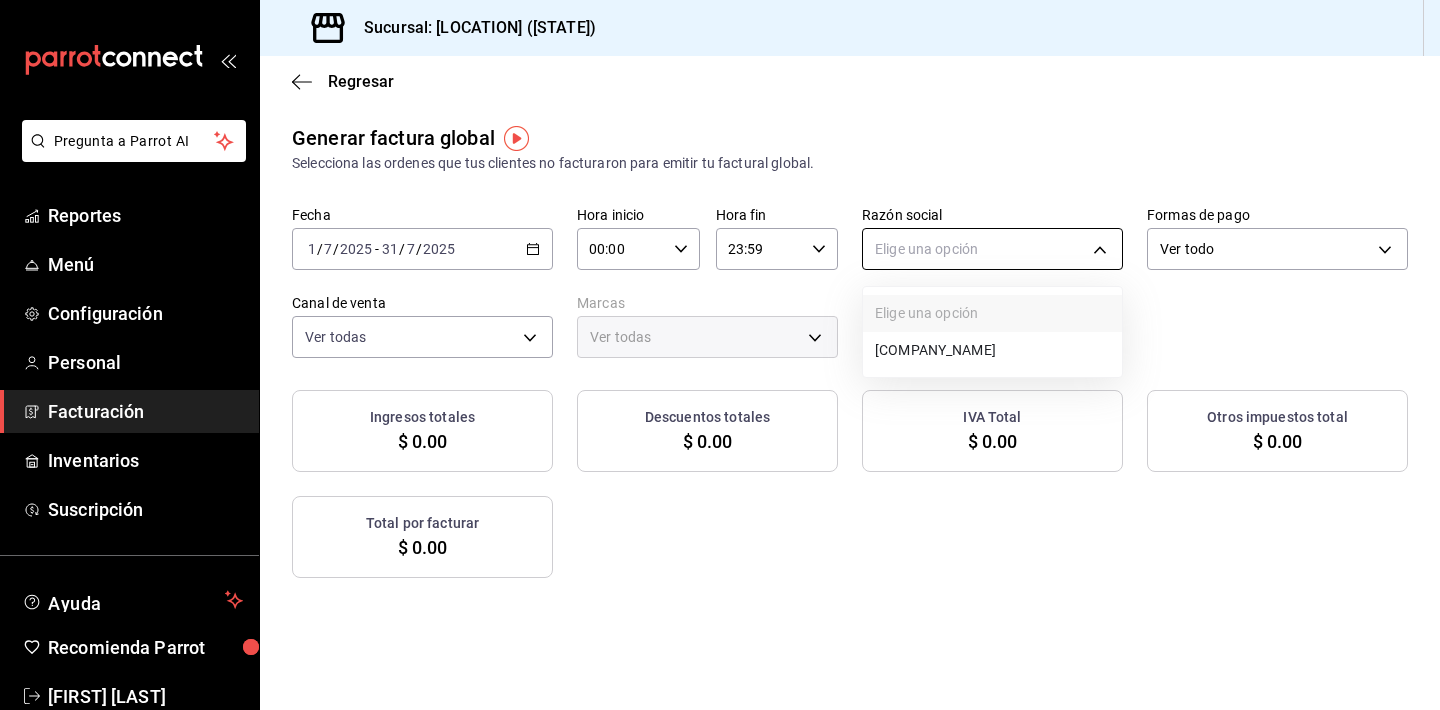 click on "Pregunta a Parrot AI Reportes   Menú   Configuración   Personal   Facturación   Inventarios   Suscripción   Ayuda Recomienda Parrot   [FIRST] [LAST]   Sugerir nueva función   Sucursal: [LOCATION] ([STATE]) Regresar Generar factura global Selecciona las ordenes que tus clientes no facturaron para emitir tu factural global. Fecha [DATE] [DATE] - [DATE] [DATE] Hora inicio 00:00 Hora inicio Hora fin 23:59 Hora fin Razón social Elige una opción Formas de pago Ver todo ALL Canal de venta Ver todas PARROT,UBER_EATS,RAPPI,DIDI_FOOD,ONLINE Marcas Ver todas Ingresos totales $ [AMOUNT] Descuentos totales $ [AMOUNT] IVA Total $ [AMOUNT] Otros impuestos total $ [AMOUNT] Total por facturar $ [AMOUNT] No hay información que mostrar GANA 1 MES GRATIS EN TU SUSCRIPCIÓN AQUÍ Ver video tutorial Ir a video Pregunta a Parrot AI Reportes   Menú   Configuración   Personal   Facturación   Inventarios   Suscripción   Ayuda Recomienda Parrot   [FIRST] [LAST]   Sugerir nueva función   Visitar centro de ayuda" at bounding box center (720, 355) 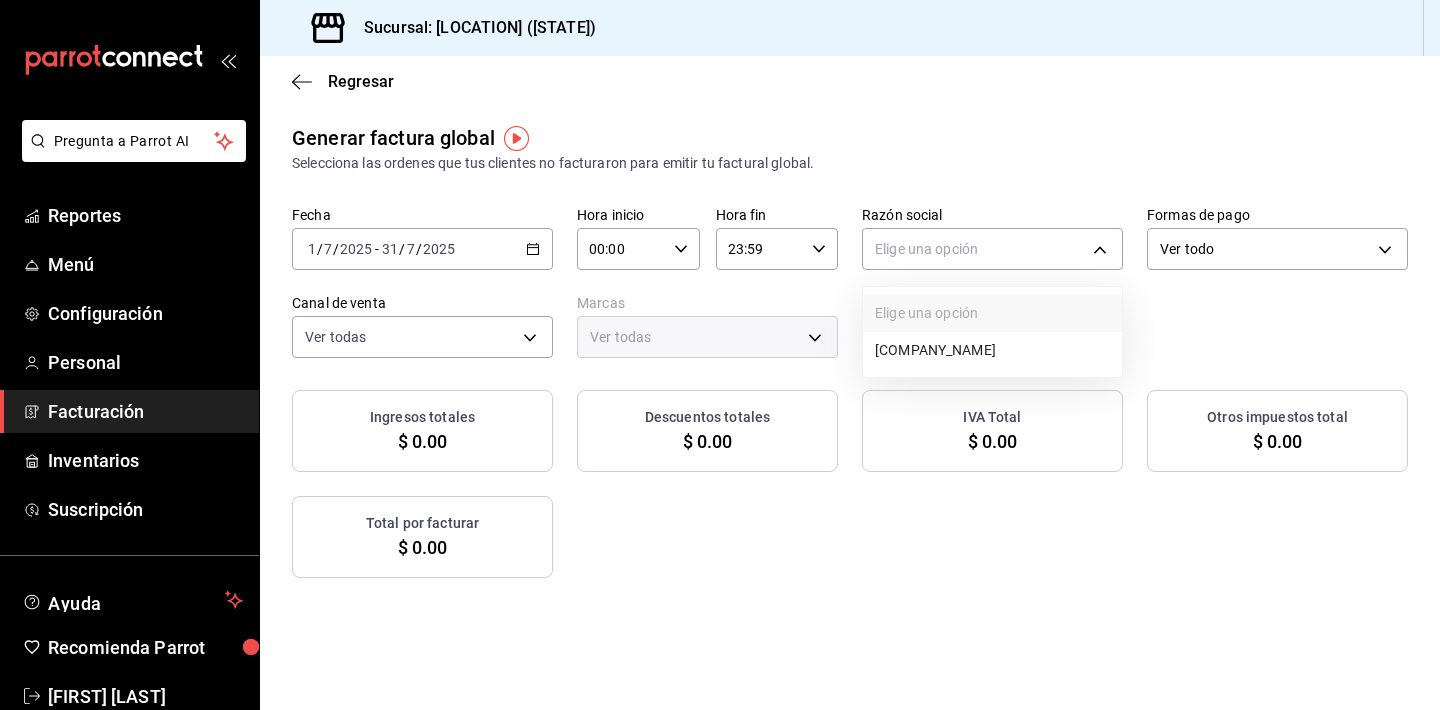 click on "[COMPANY_NAME]" at bounding box center (992, 350) 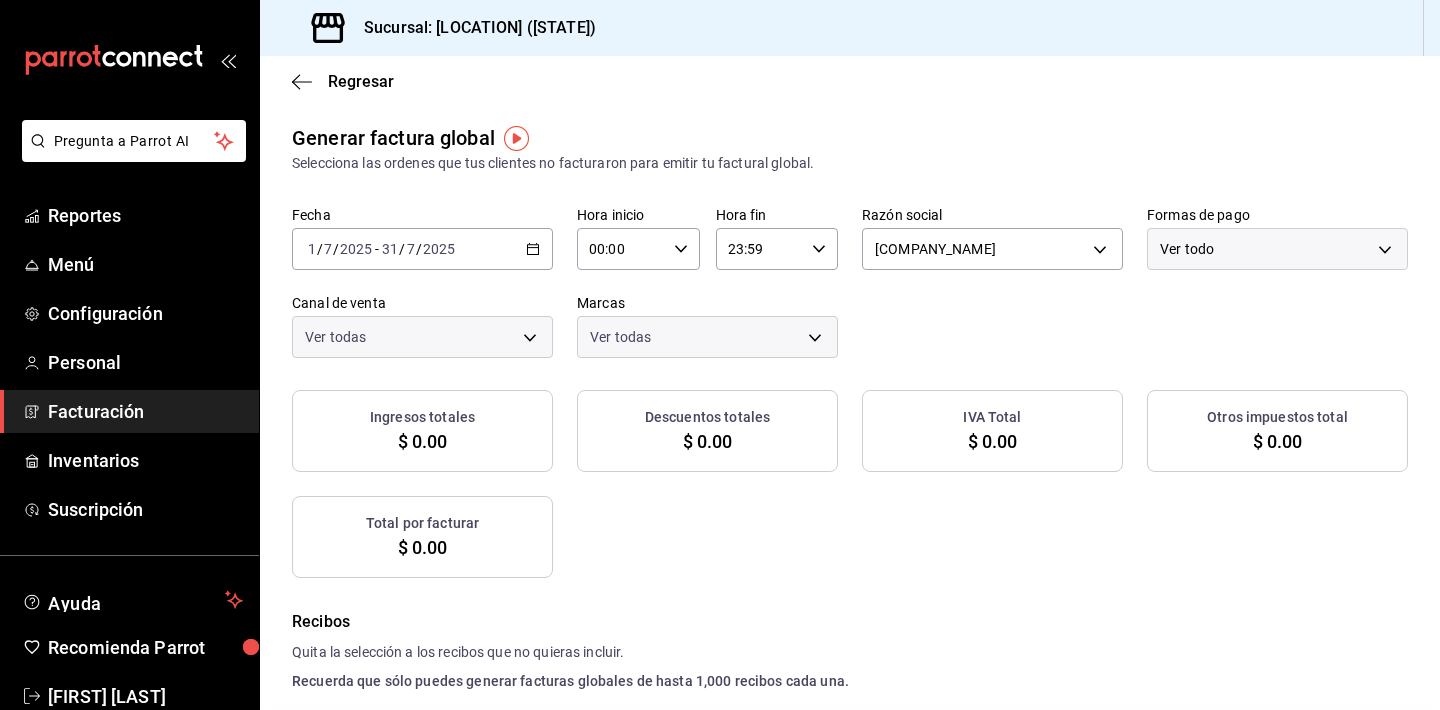 checkbox on "true" 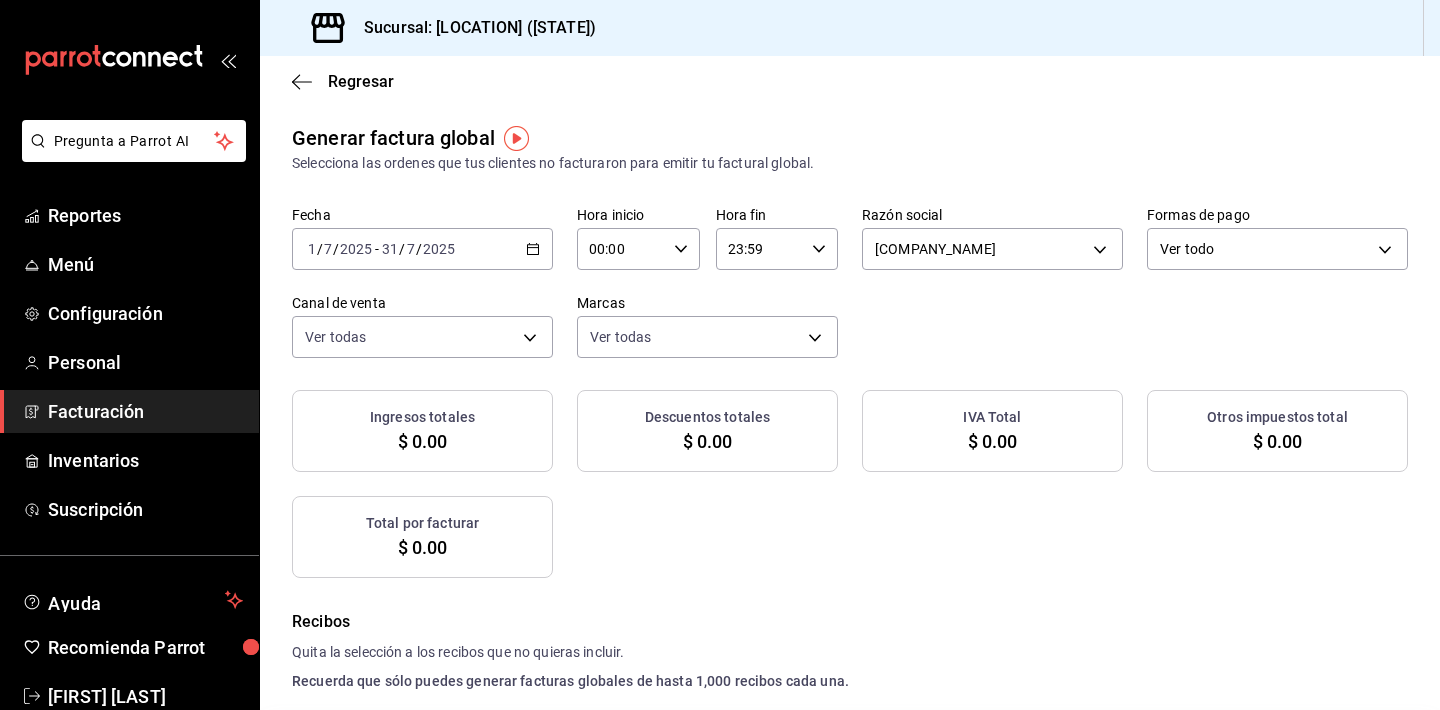 checkbox on "true" 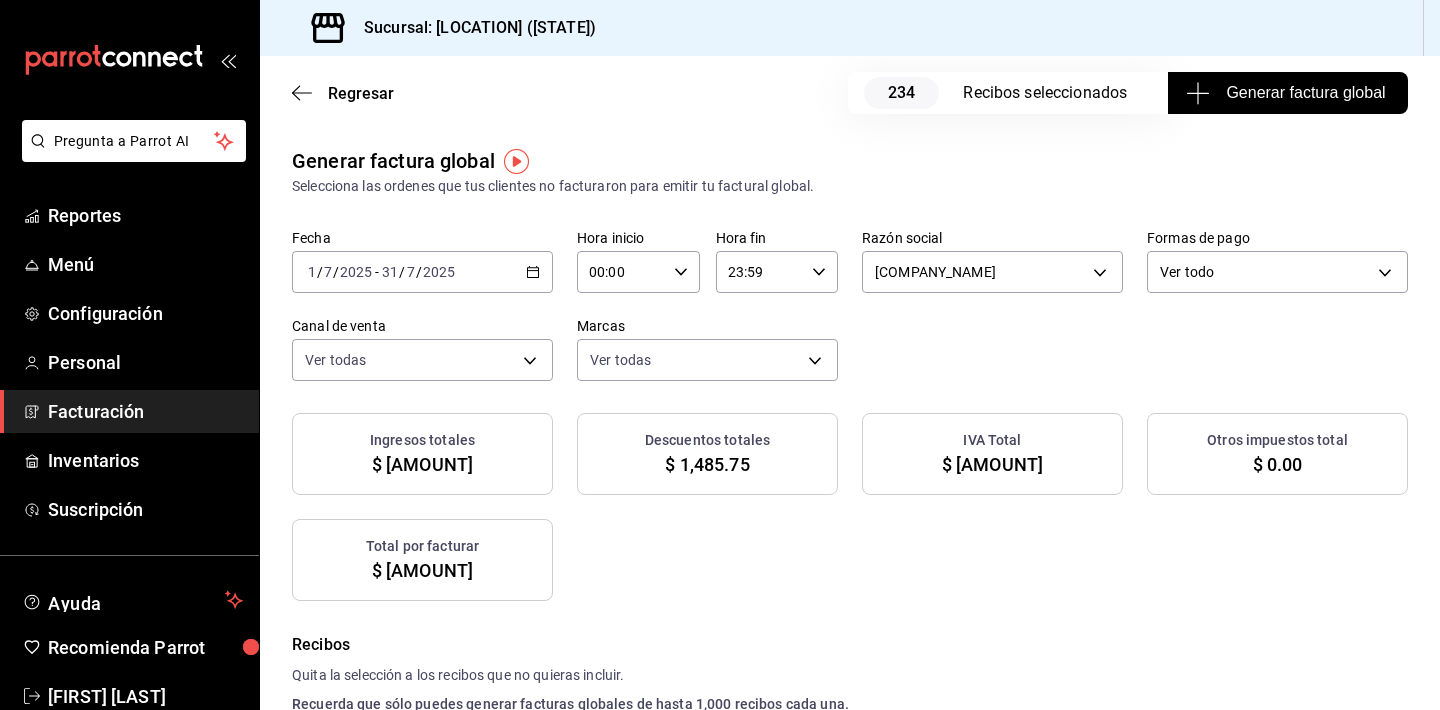 click on "Generar factura global" at bounding box center (1287, 93) 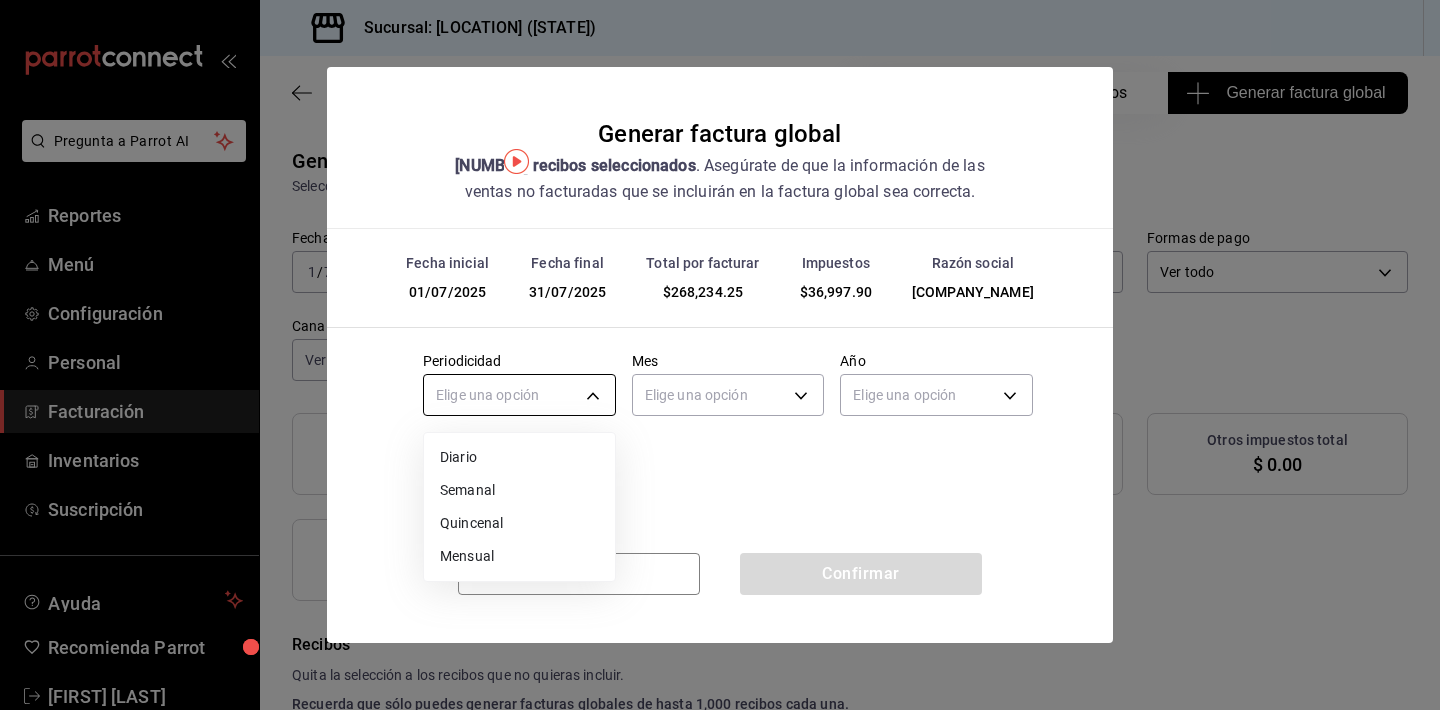 click on "Pregunta a Parrot AI Reportes   Menú   Configuración   Personal   Facturación   Inventarios   Suscripción   Ayuda Recomienda Parrot   Alessandra Gonzales   Sugerir nueva función   Sucursal: PISCO (CDMX) Regresar 234 Recibos seleccionados Generar factura global Generar factura global Selecciona las ordenes que tus clientes no facturaron para emitir tu factural global. Fecha 2025-07-01 1 / 7 / 2025 - 2025-07-31 31 / 7 / 2025 Hora inicio 00:00 Hora inicio Hora fin 23:59 Hora fin Razón social IMPULSORA LIMA [UUID] Formas de pago Ver todo ALL Canal de venta Ver todas PARROT,UBER_EATS,RAPPI,DIDI_FOOD,ONLINE Marcas Ver todas [UUID] Ingresos totales $ 231,236.35 Descuentos totales $ 1,485.75 IVA Total $ 36,997.90 Otros impuestos total $ 0.00 Total por facturar $ 268,234.25 Recibos Quita la selección a los recibos que no quieras incluir. Recuerda que sólo puedes generar facturas globales de hasta 1,000 recibos cada una. Fecha # de recibo Tipo de pago" at bounding box center (720, 355) 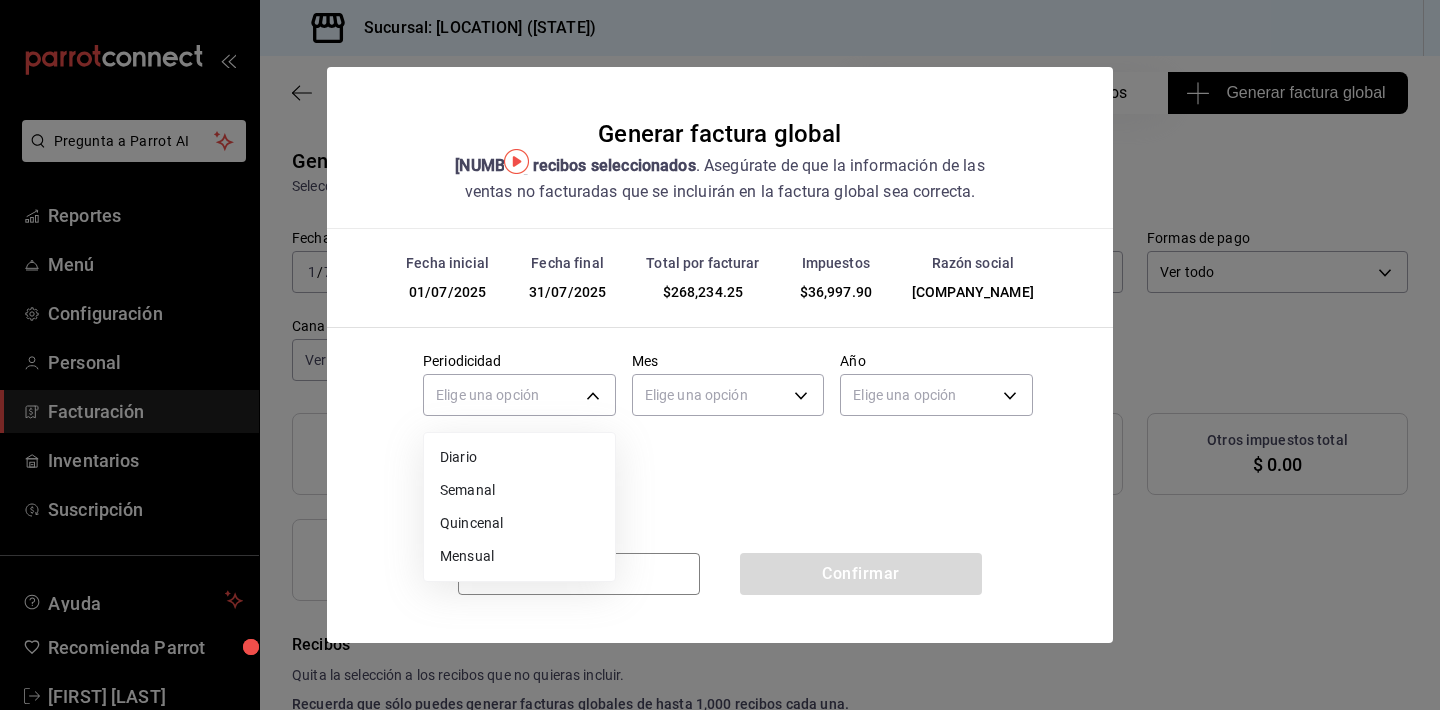 click on "Mensual" at bounding box center [519, 556] 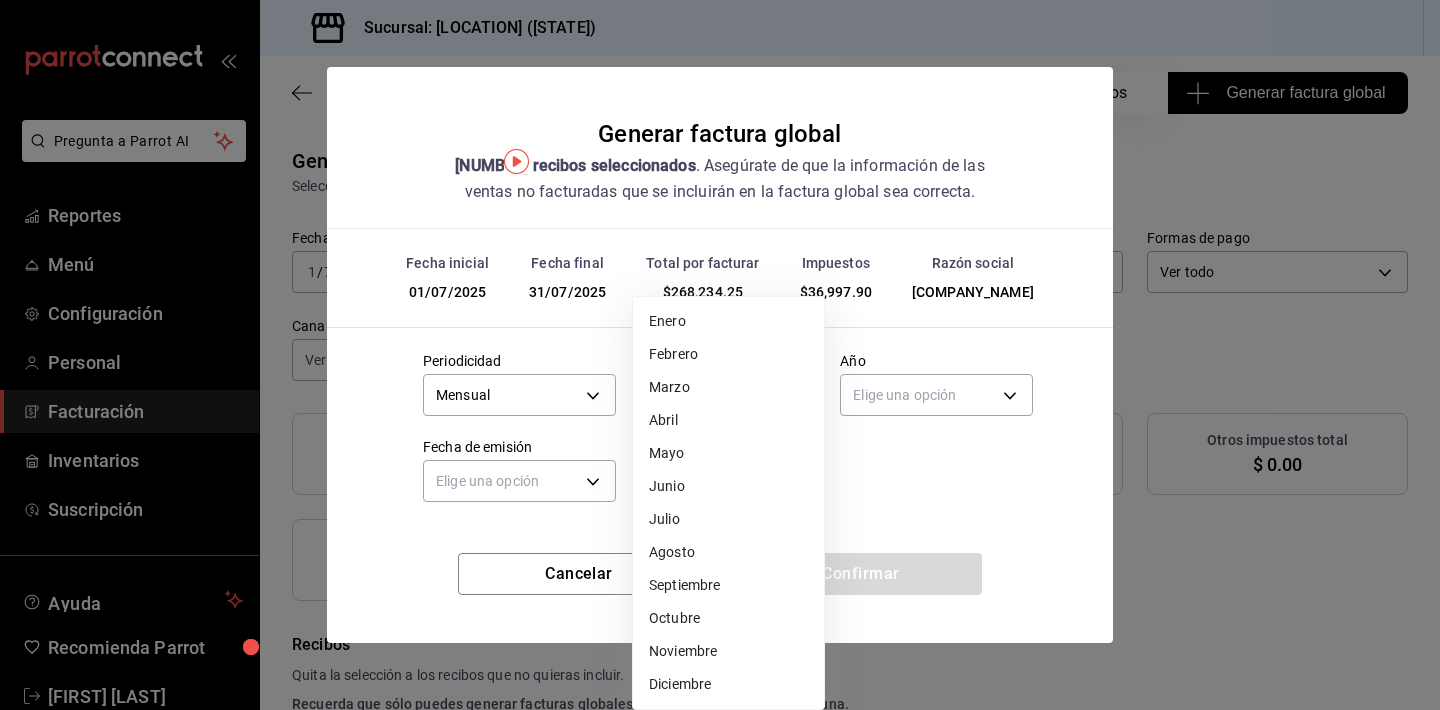 click on "Pregunta a Parrot AI Reportes   Menú   Configuración   Personal   Facturación   Inventarios   Suscripción   Ayuda Recomienda Parrot   Alessandra Gonzales   Sugerir nueva función   Sucursal: PISCO (CDMX) Regresar 234 Recibos seleccionados Generar factura global Generar factura global Selecciona las ordenes que tus clientes no facturaron para emitir tu factural global. Fecha 2025-07-01 1 / 7 / 2025 - 2025-07-31 31 / 7 / 2025 Hora inicio 00:00 Hora inicio Hora fin 23:59 Hora fin Razón social IMPULSORA LIMA [UUID] Formas de pago Ver todo ALL Canal de venta Ver todas PARROT,UBER_EATS,RAPPI,DIDI_FOOD,ONLINE Marcas Ver todas [UUID] Ingresos totales $ 231,236.35 Descuentos totales $ 1,485.75 IVA Total $ 36,997.90 Otros impuestos total $ 0.00 Total por facturar $ 268,234.25 Recibos Quita la selección a los recibos que no quieras incluir. Recuerda que sólo puedes generar facturas globales de hasta 1,000 recibos cada una. Fecha # de recibo Tipo de pago" at bounding box center [720, 355] 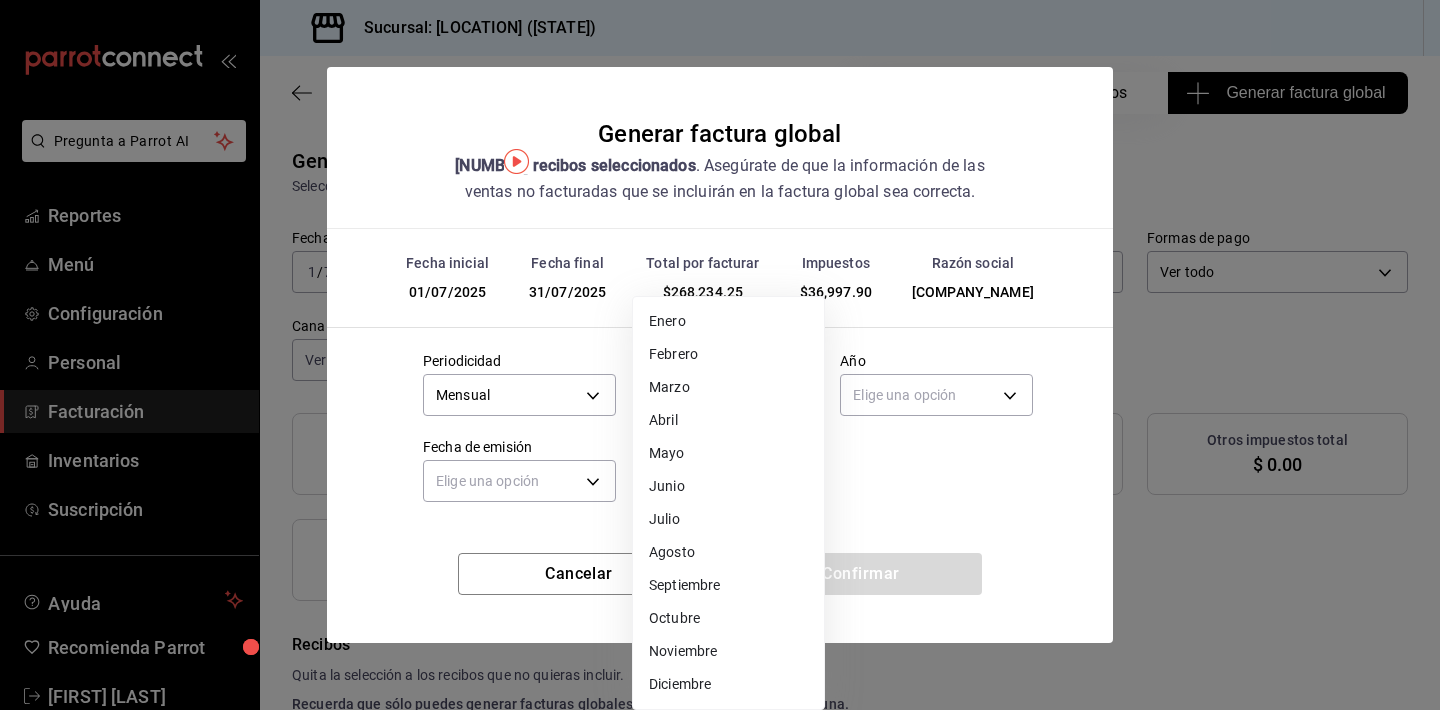 click on "Julio" at bounding box center [728, 519] 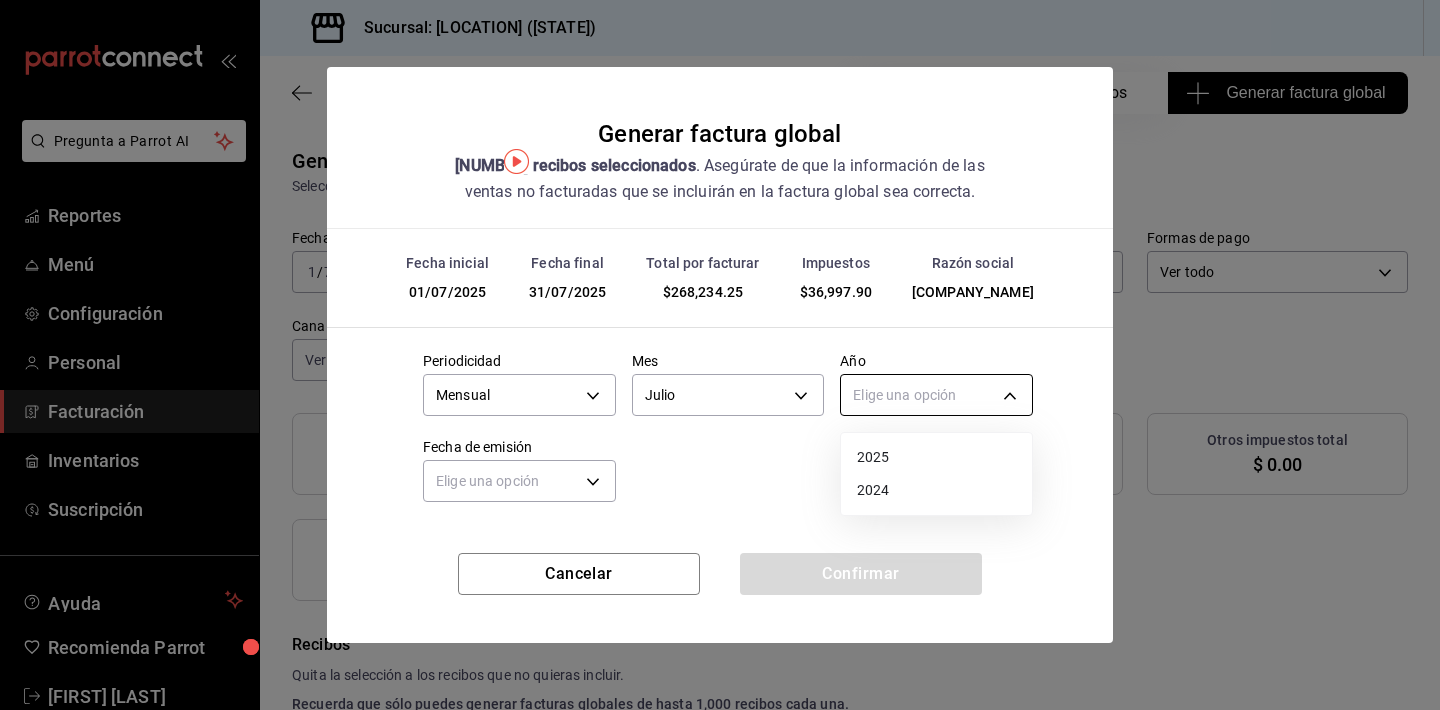 click on "Pregunta a Parrot AI Reportes   Menú   Configuración   Personal   Facturación   Inventarios   Suscripción   Ayuda Recomienda Parrot   Alessandra Gonzales   Sugerir nueva función   Sucursal: PISCO (CDMX) Regresar 234 Recibos seleccionados Generar factura global Generar factura global Selecciona las ordenes que tus clientes no facturaron para emitir tu factural global. Fecha 2025-07-01 1 / 7 / 2025 - 2025-07-31 31 / 7 / 2025 Hora inicio 00:00 Hora inicio Hora fin 23:59 Hora fin Razón social IMPULSORA LIMA [UUID] Formas de pago Ver todo ALL Canal de venta Ver todas PARROT,UBER_EATS,RAPPI,DIDI_FOOD,ONLINE Marcas Ver todas [UUID] Ingresos totales $ 231,236.35 Descuentos totales $ 1,485.75 IVA Total $ 36,997.90 Otros impuestos total $ 0.00 Total por facturar $ 268,234.25 Recibos Quita la selección a los recibos que no quieras incluir. Recuerda que sólo puedes generar facturas globales de hasta 1,000 recibos cada una. Fecha # de recibo Tipo de pago" at bounding box center [720, 355] 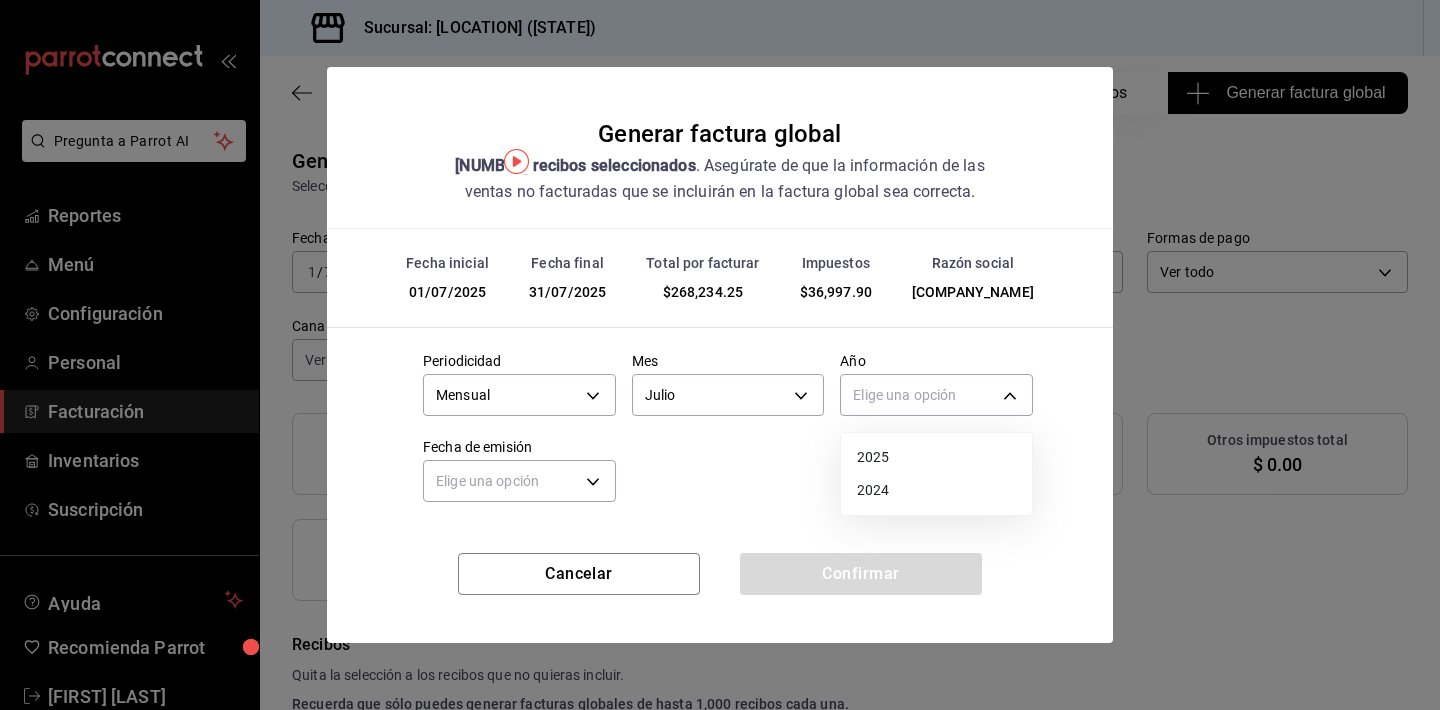 click on "2025" at bounding box center [936, 457] 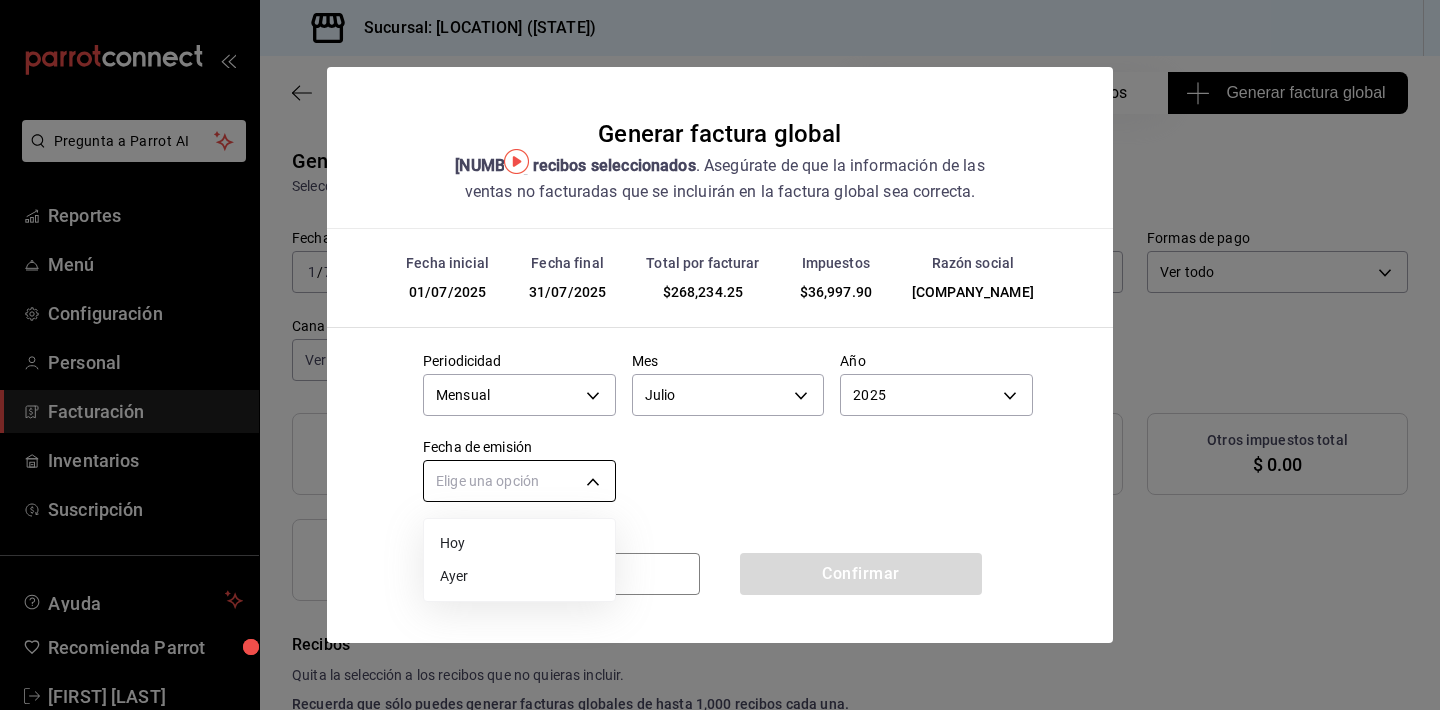 click on "Pregunta a Parrot AI Reportes   Menú   Configuración   Personal   Facturación   Inventarios   Suscripción   Ayuda Recomienda Parrot   Alessandra Gonzales   Sugerir nueva función   Sucursal: PISCO (CDMX) Regresar 234 Recibos seleccionados Generar factura global Generar factura global Selecciona las ordenes que tus clientes no facturaron para emitir tu factural global. Fecha 2025-07-01 1 / 7 / 2025 - 2025-07-31 31 / 7 / 2025 Hora inicio 00:00 Hora inicio Hora fin 23:59 Hora fin Razón social IMPULSORA LIMA [UUID] Formas de pago Ver todo ALL Canal de venta Ver todas PARROT,UBER_EATS,RAPPI,DIDI_FOOD,ONLINE Marcas Ver todas [UUID] Ingresos totales $ 231,236.35 Descuentos totales $ 1,485.75 IVA Total $ 36,997.90 Otros impuestos total $ 0.00 Total por facturar $ 268,234.25 Recibos Quita la selección a los recibos que no quieras incluir. Recuerda que sólo puedes generar facturas globales de hasta 1,000 recibos cada una. Fecha # de recibo Tipo de pago" at bounding box center [720, 355] 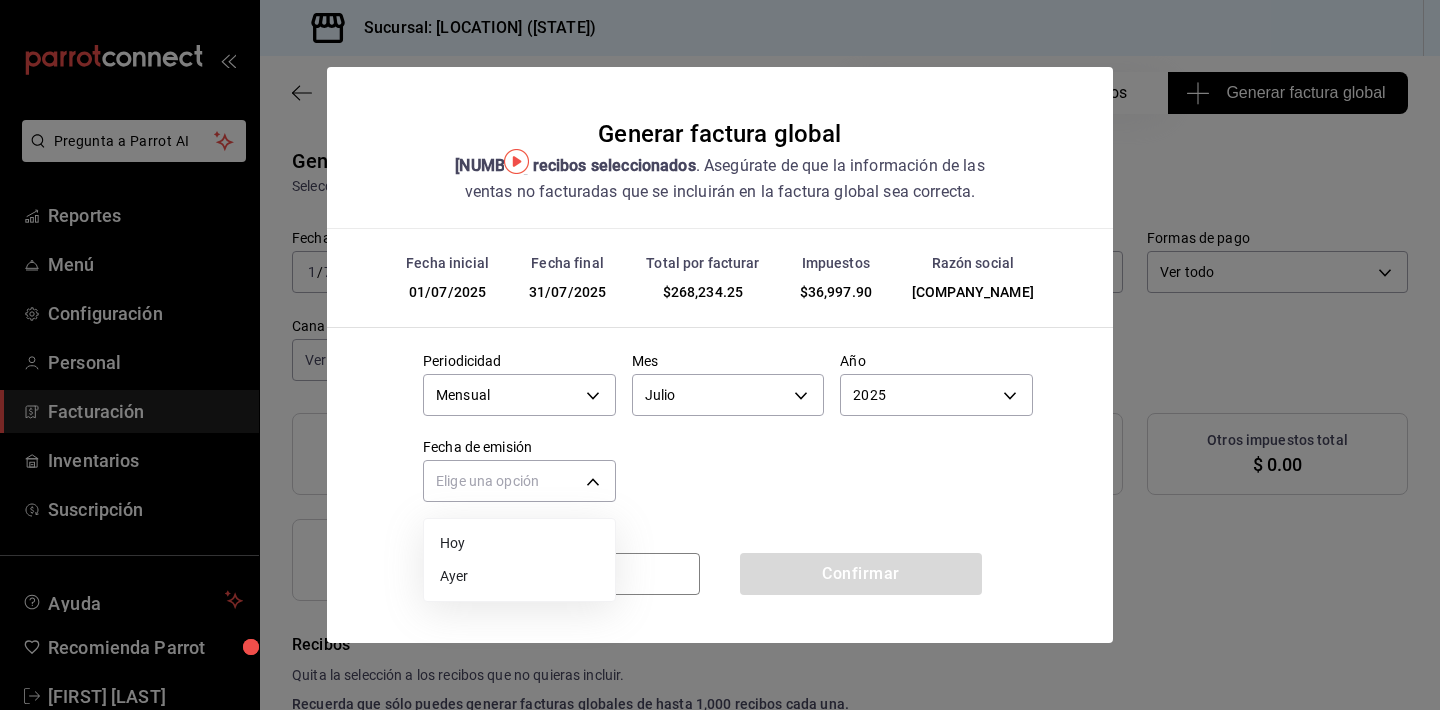 click on "Hoy" at bounding box center (519, 543) 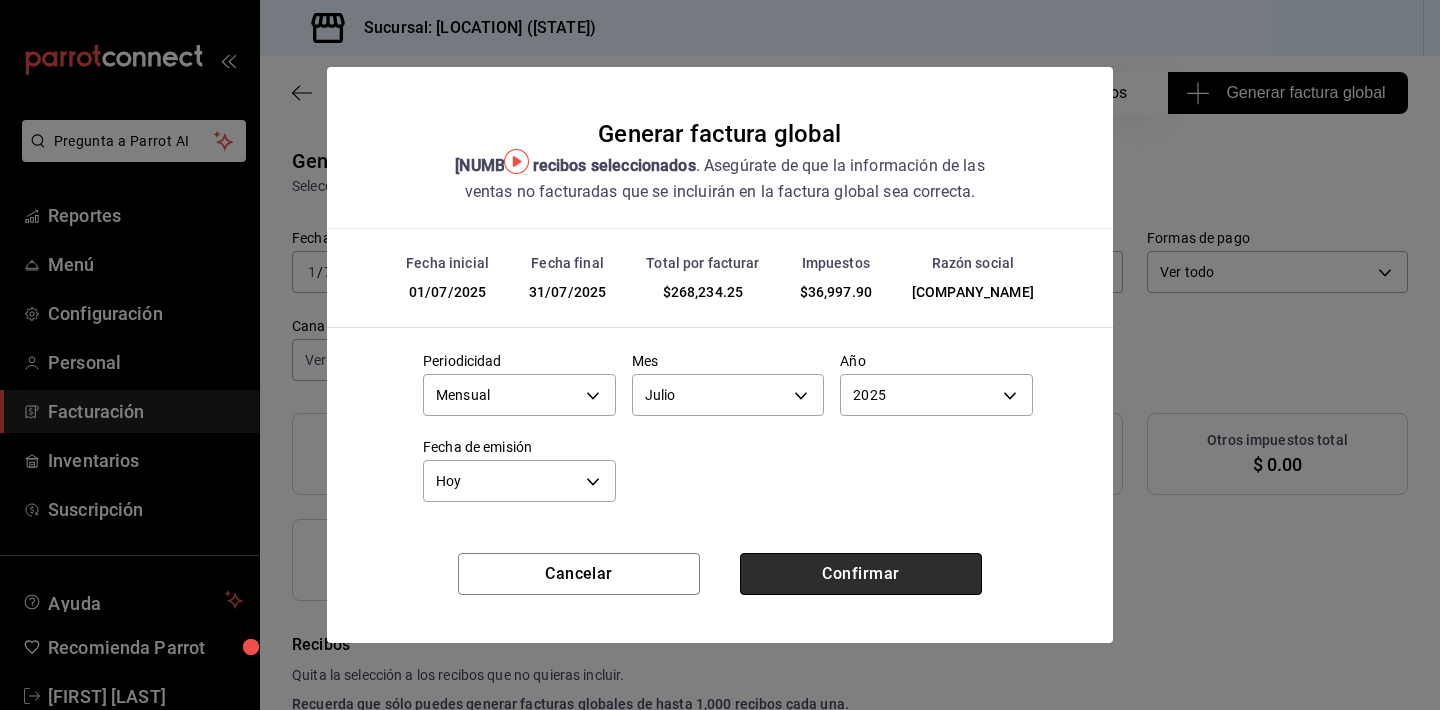 click on "Confirmar" at bounding box center [861, 574] 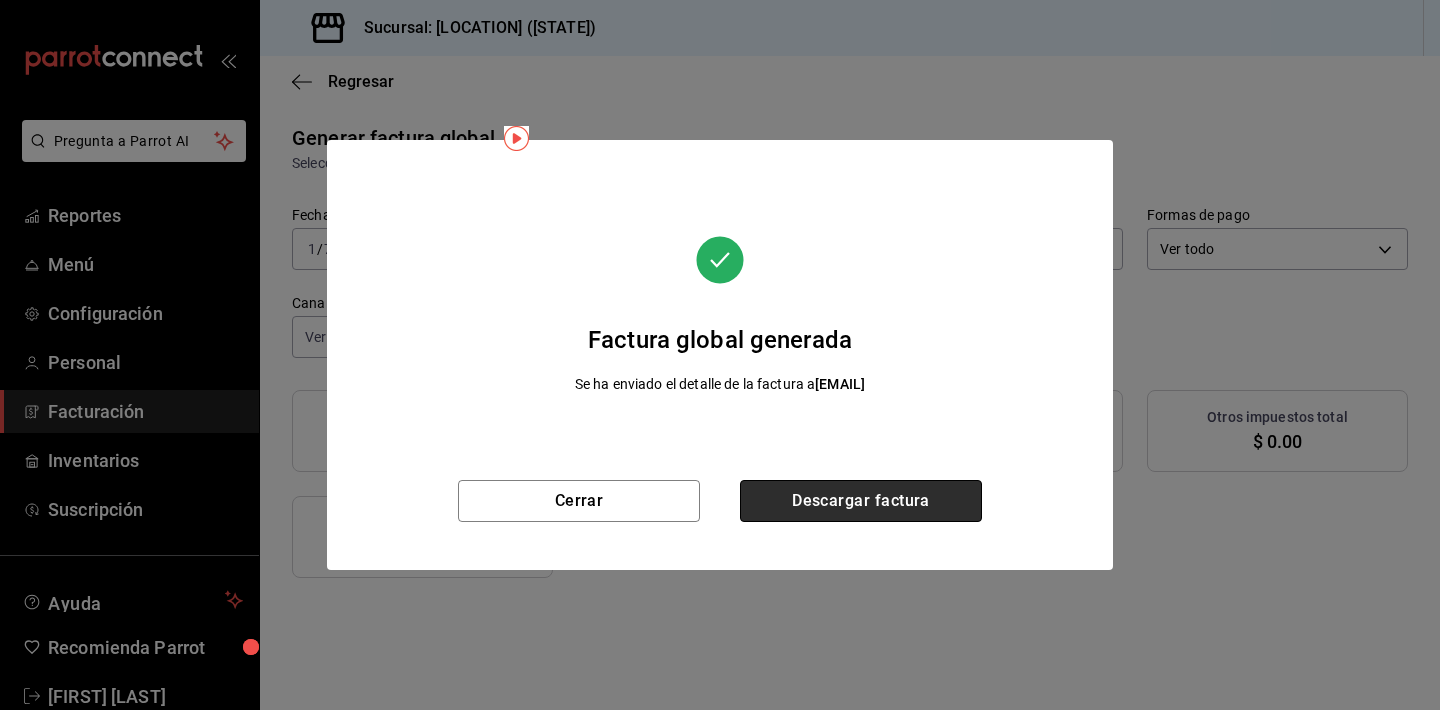 click on "Descargar factura" at bounding box center [861, 501] 